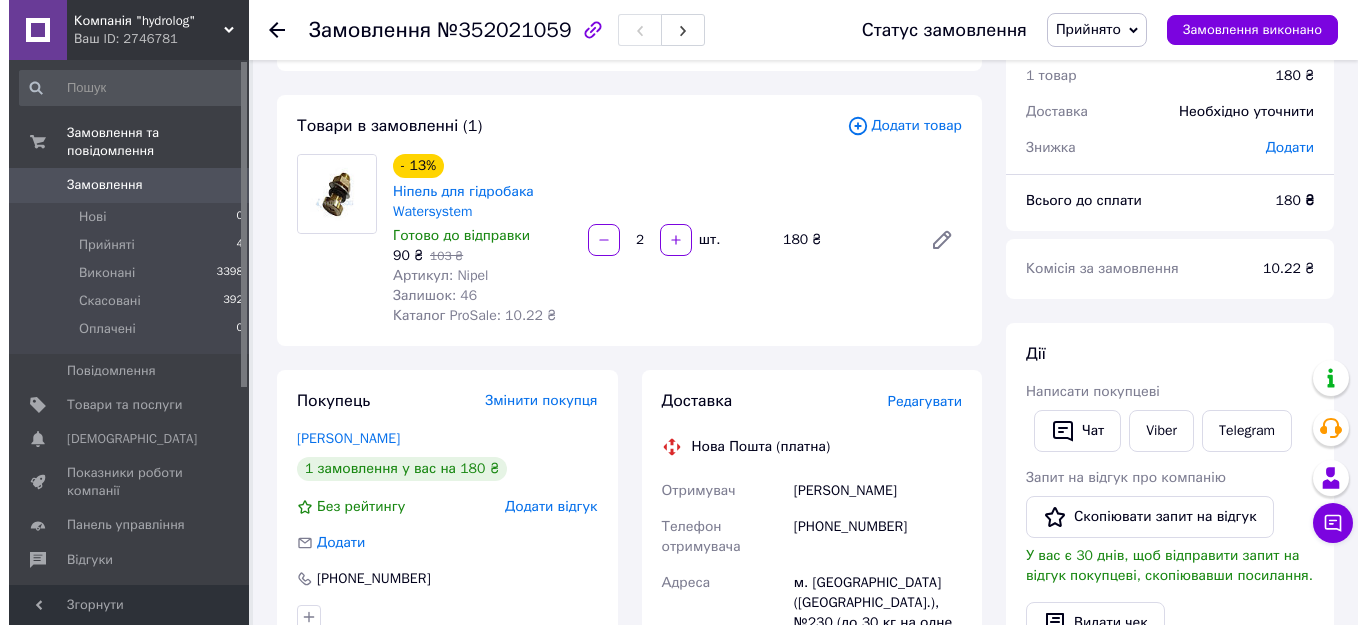 scroll, scrollTop: 100, scrollLeft: 0, axis: vertical 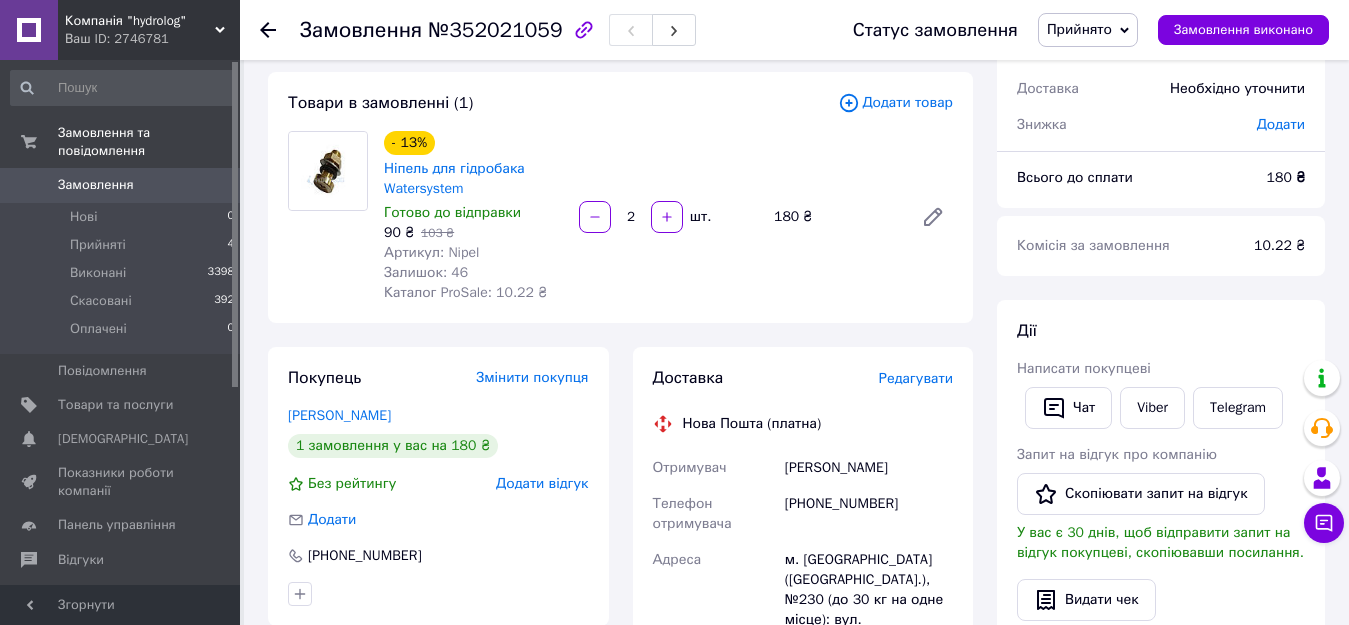 click on "Редагувати" at bounding box center [916, 378] 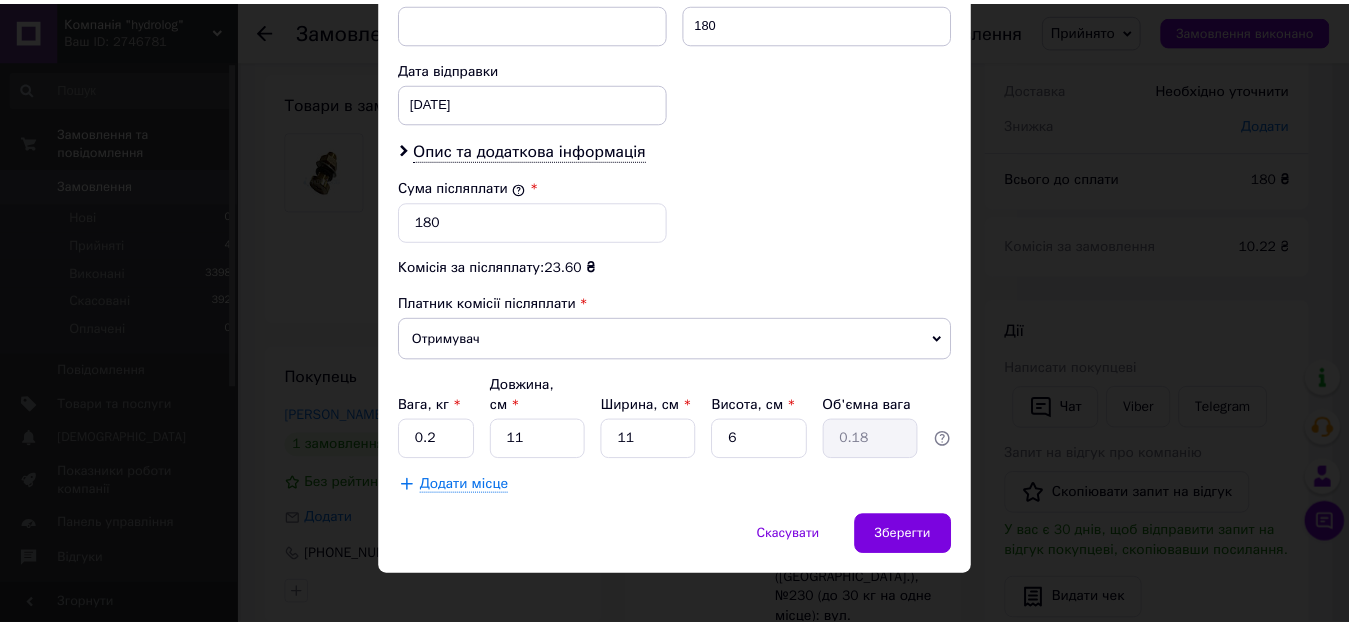scroll, scrollTop: 901, scrollLeft: 0, axis: vertical 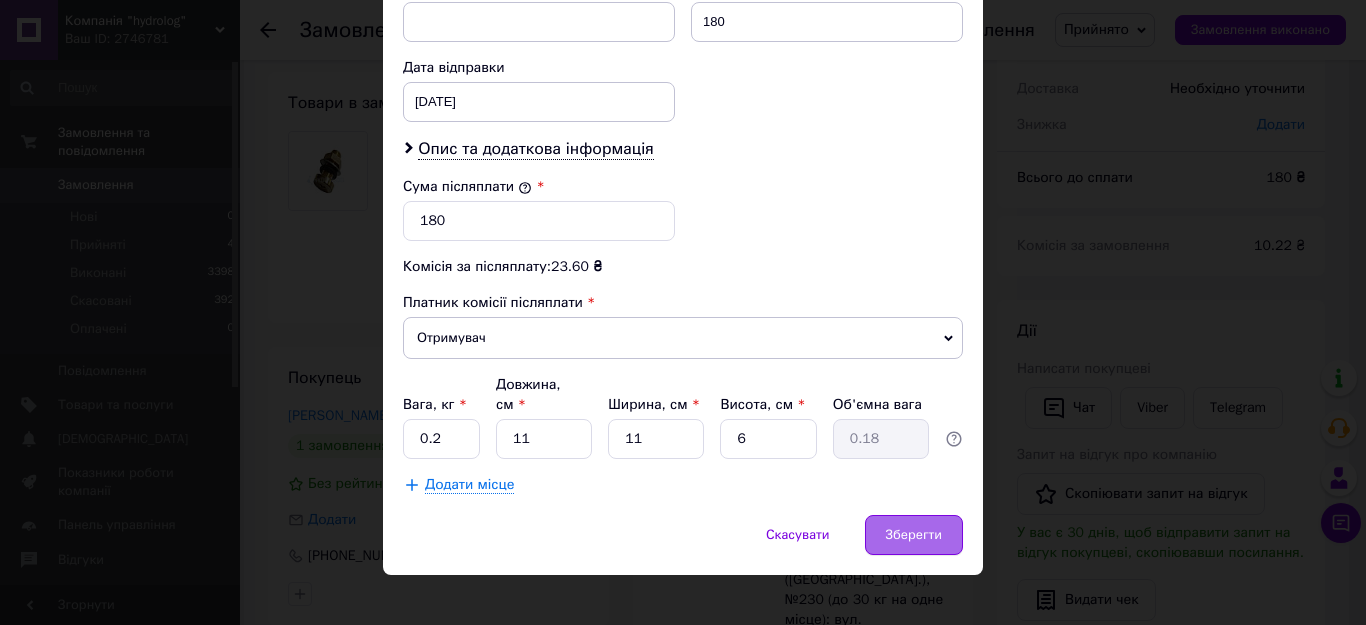 click on "Зберегти" at bounding box center (914, 535) 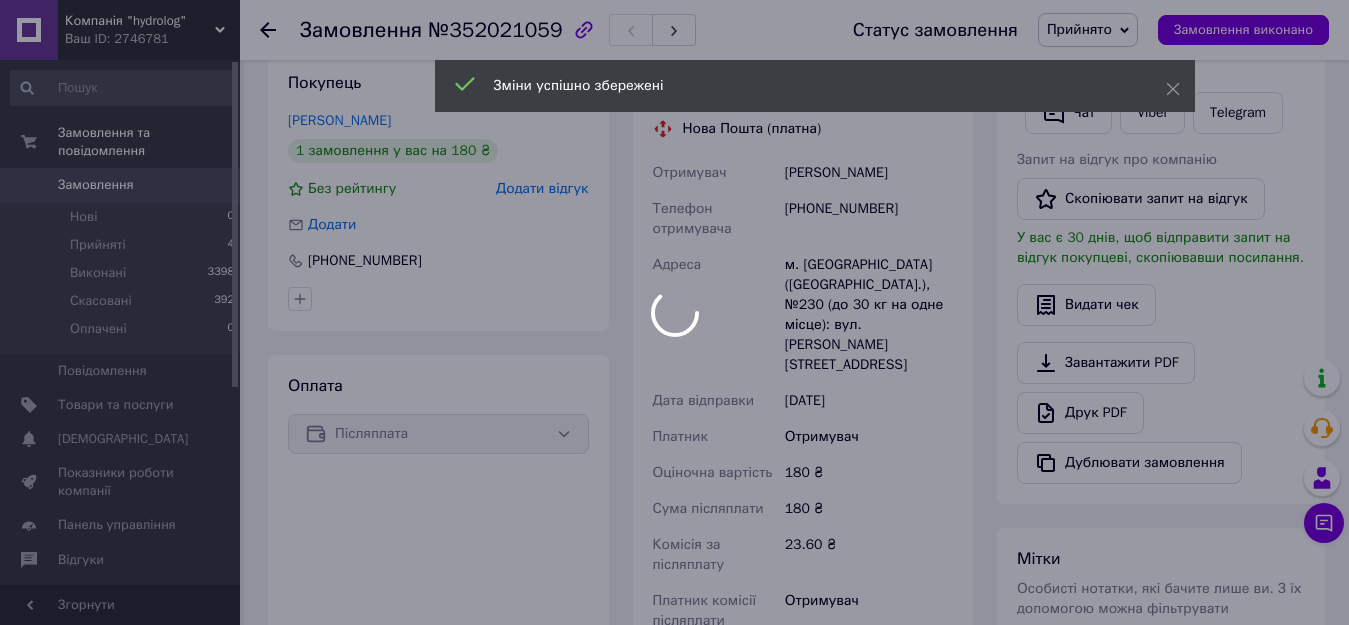 scroll, scrollTop: 600, scrollLeft: 0, axis: vertical 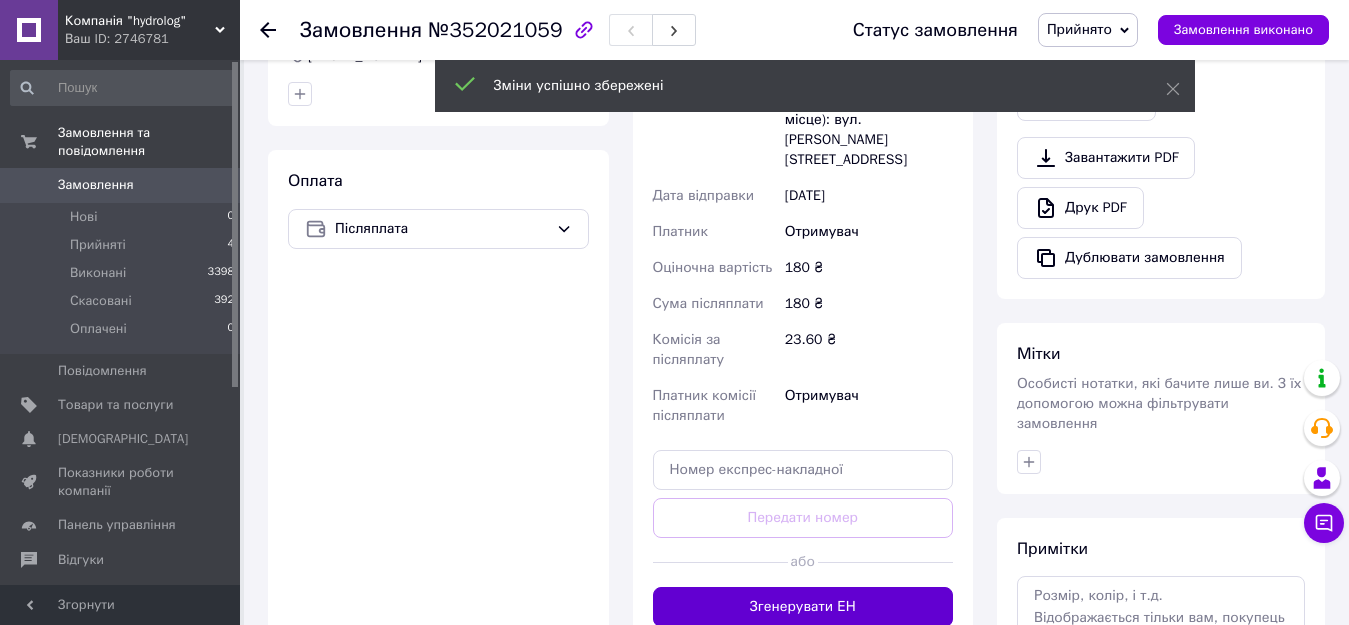 click on "Згенерувати ЕН" at bounding box center [803, 607] 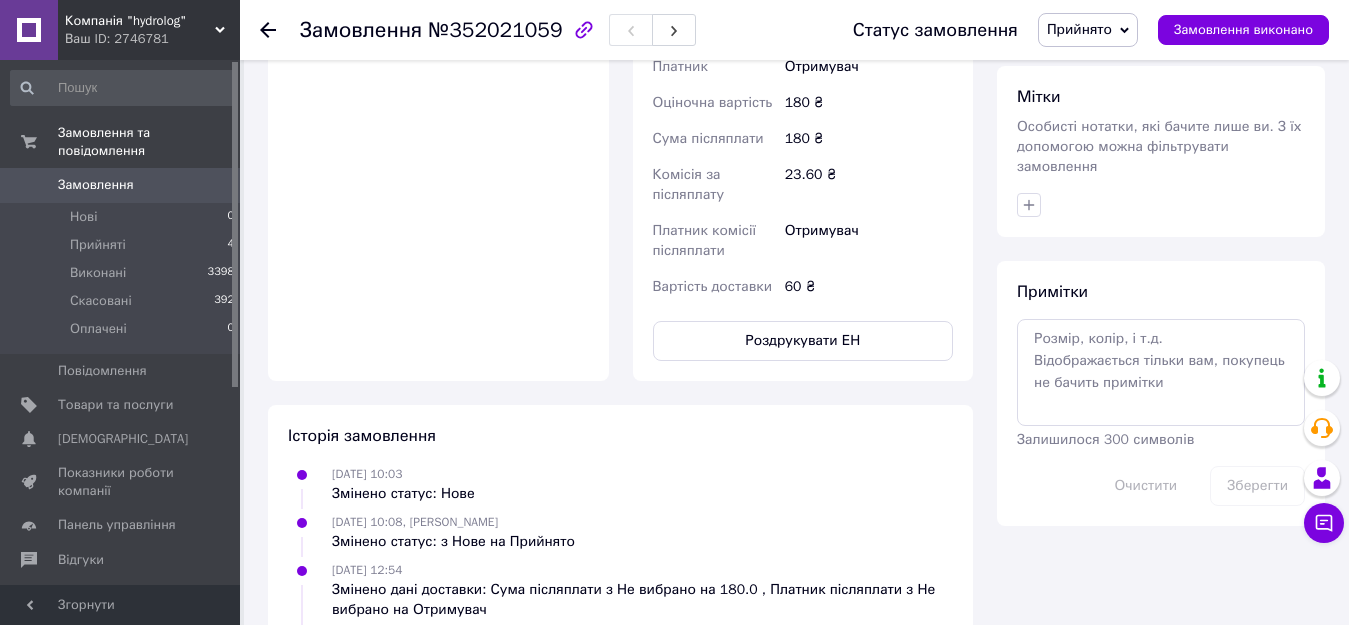 scroll, scrollTop: 692, scrollLeft: 0, axis: vertical 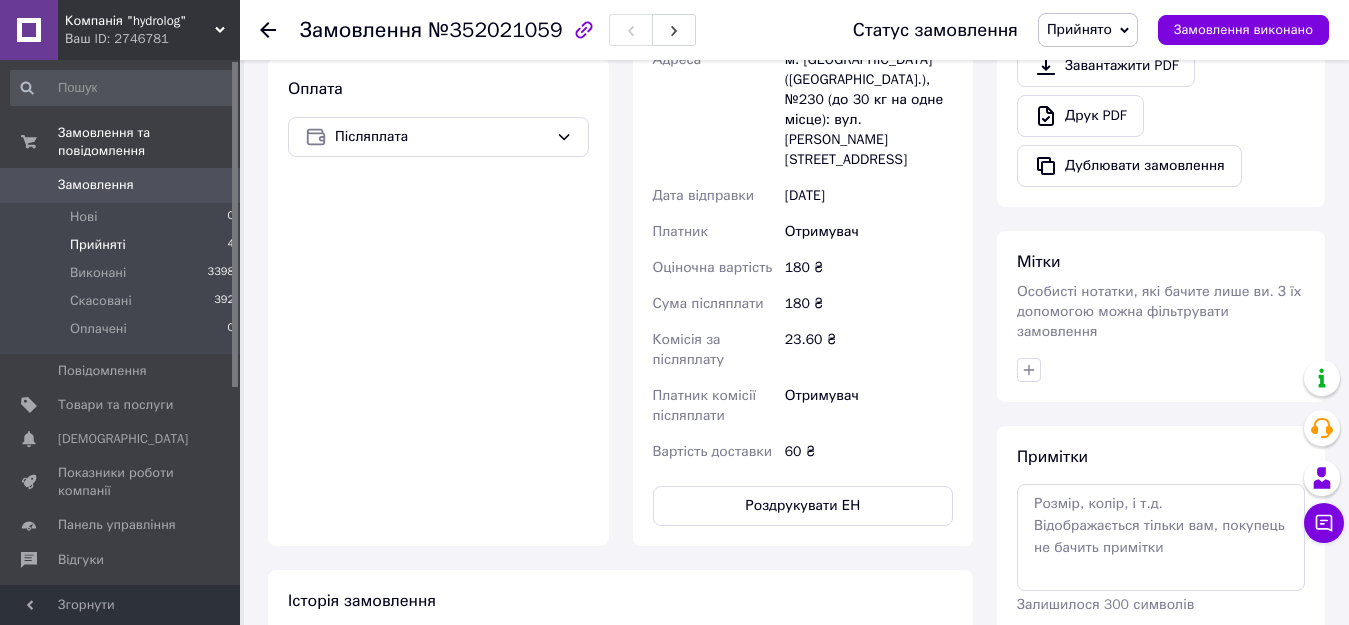 click on "Прийняті" at bounding box center [98, 245] 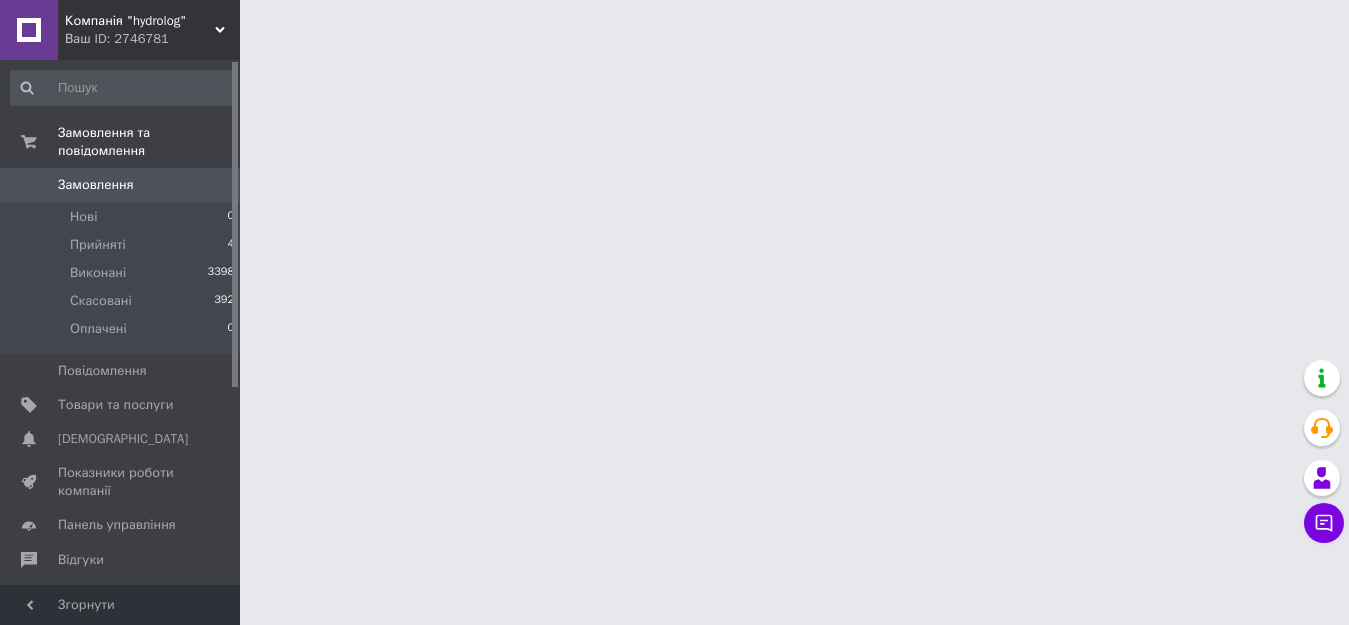 scroll, scrollTop: 0, scrollLeft: 0, axis: both 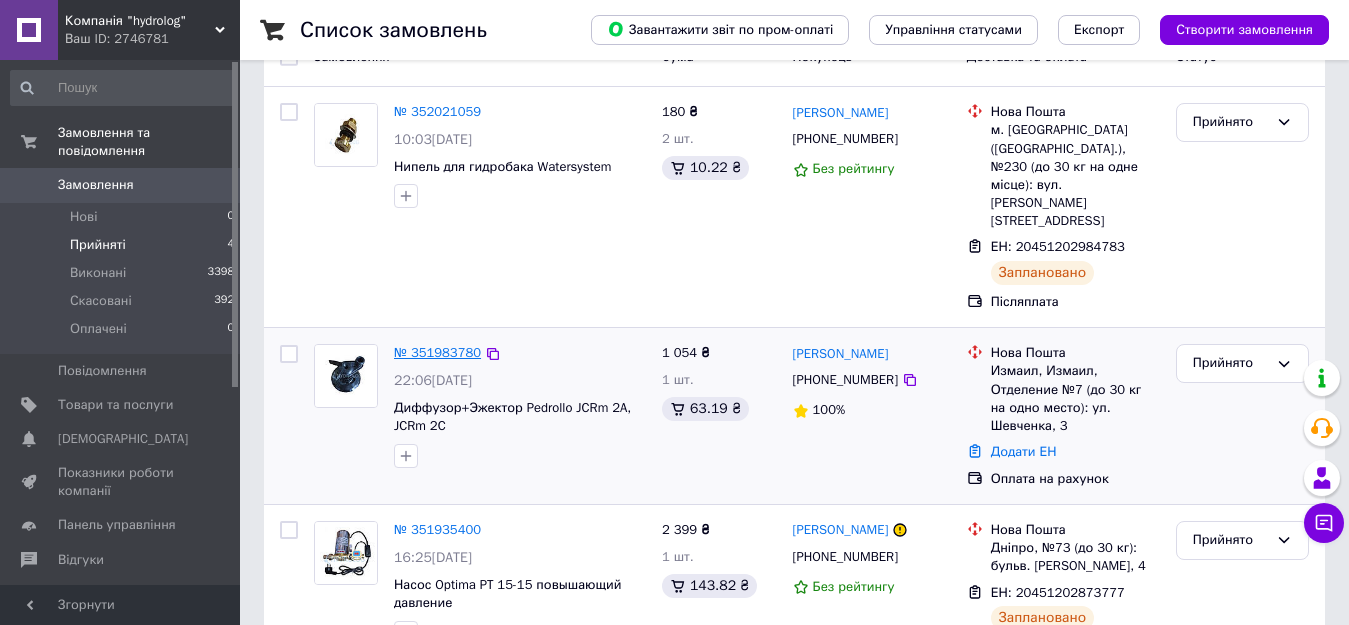 click on "№ 351983780" at bounding box center (437, 352) 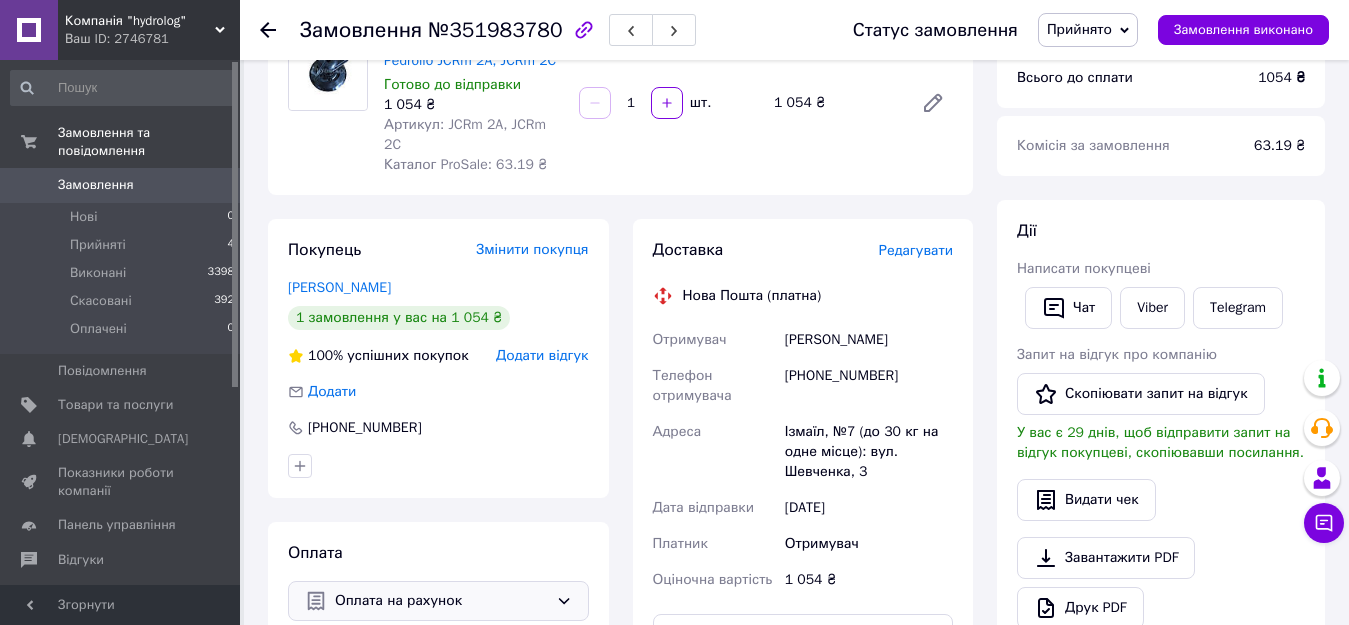drag, startPoint x: 561, startPoint y: 579, endPoint x: 568, endPoint y: 563, distance: 17.464249 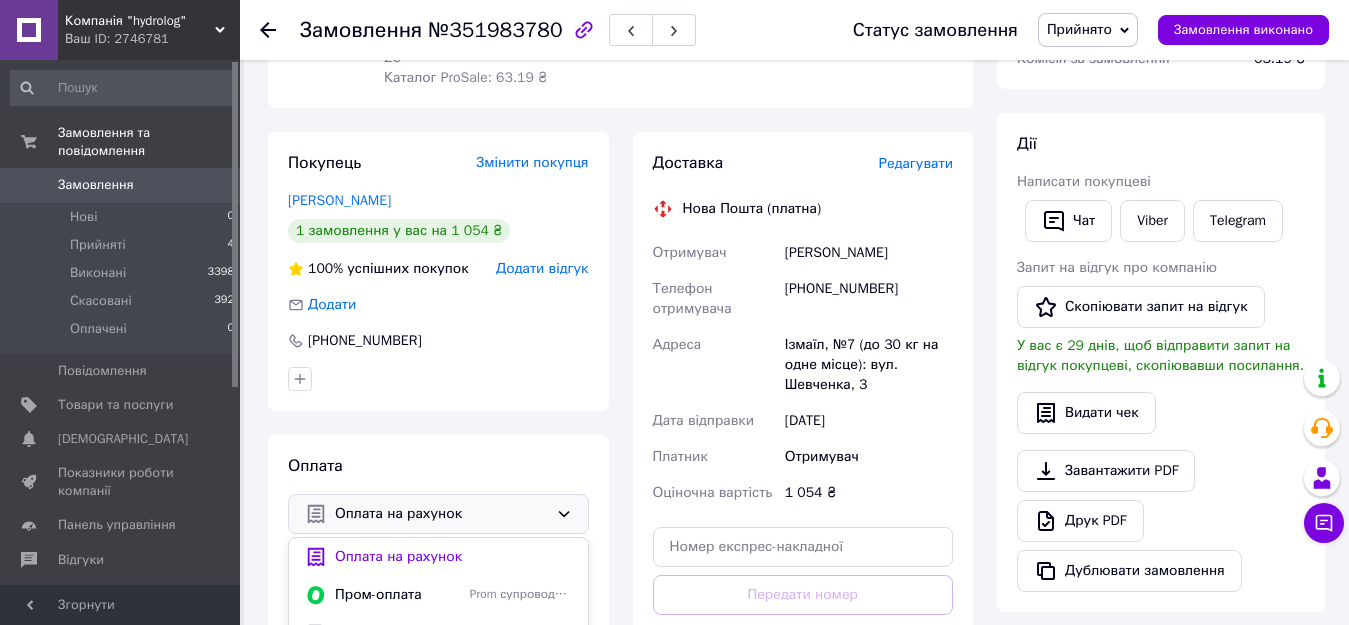 scroll, scrollTop: 400, scrollLeft: 0, axis: vertical 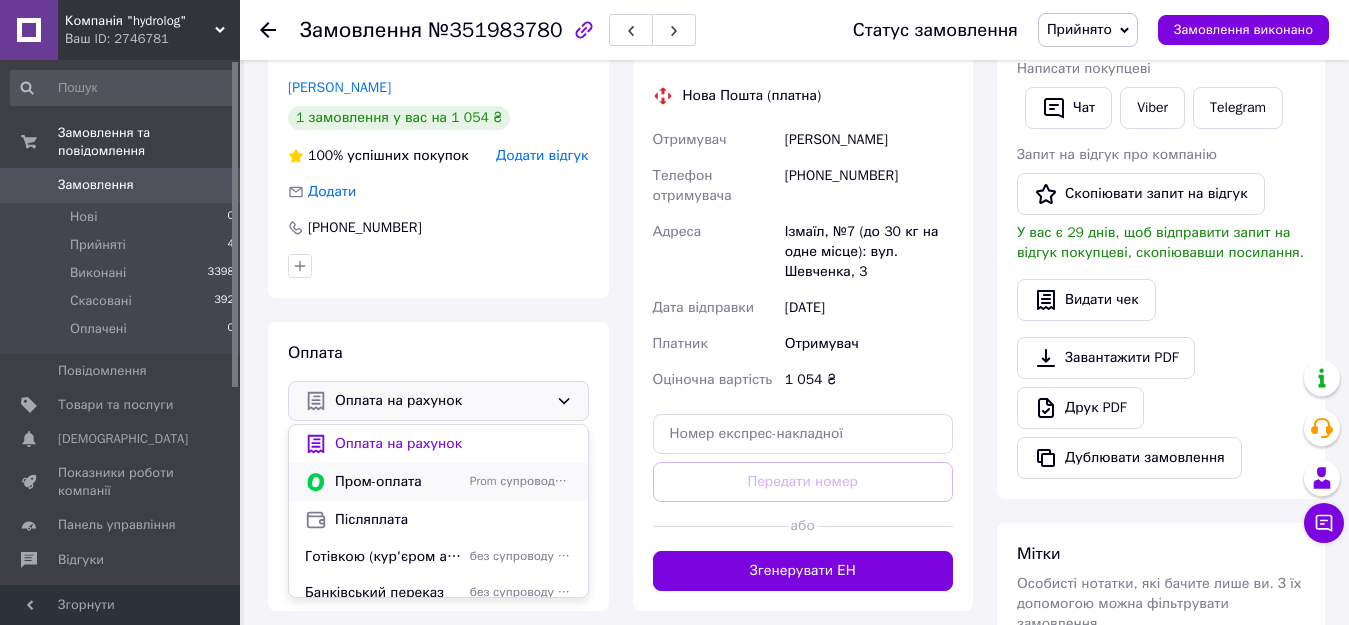 click on "Пром-оплата" at bounding box center (398, 482) 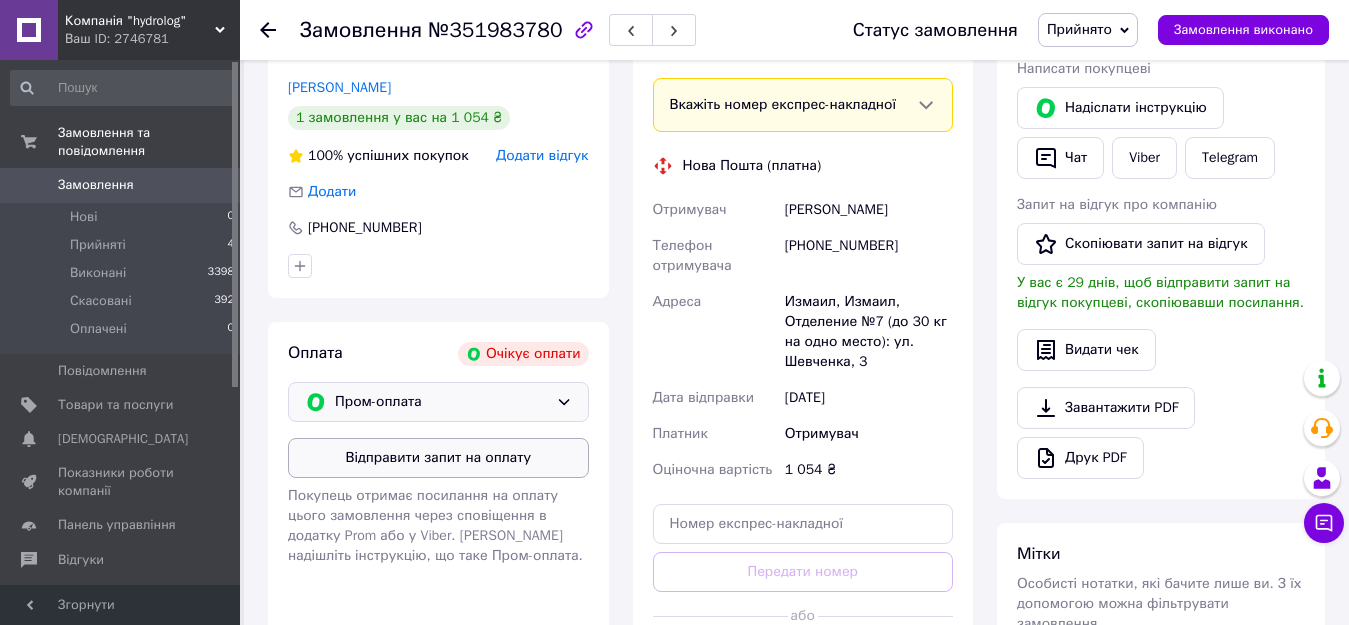 click on "Відправити запит на оплату" at bounding box center [438, 458] 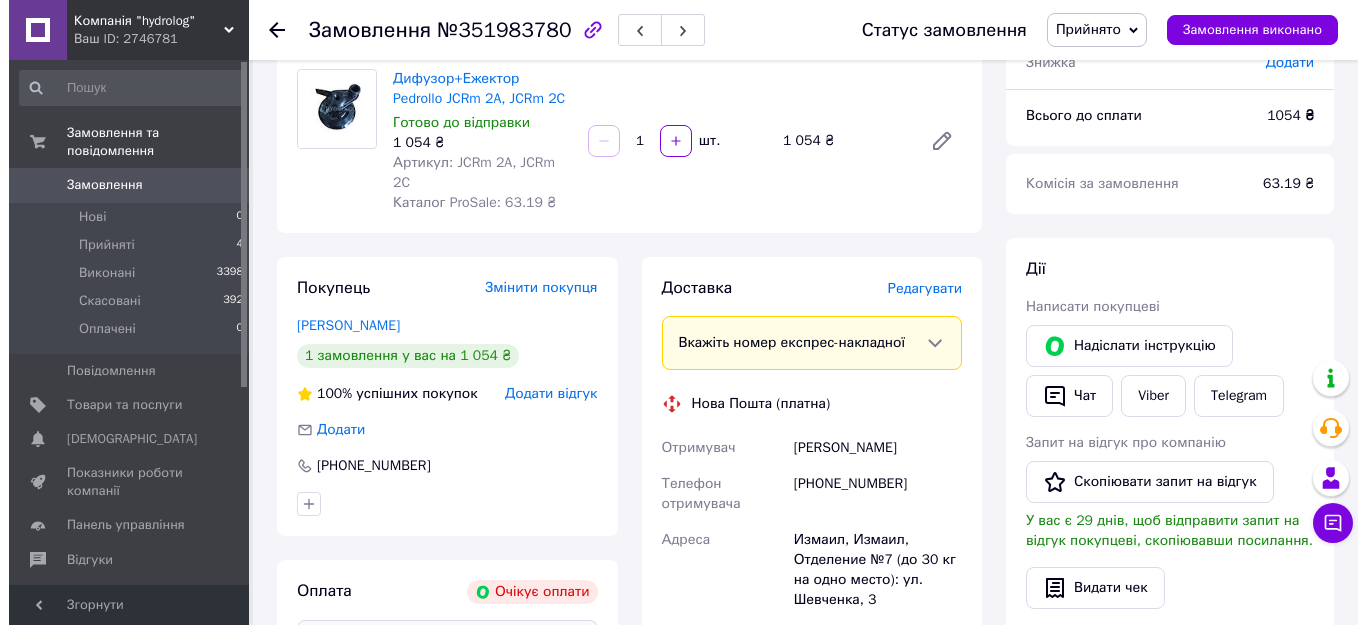 scroll, scrollTop: 0, scrollLeft: 0, axis: both 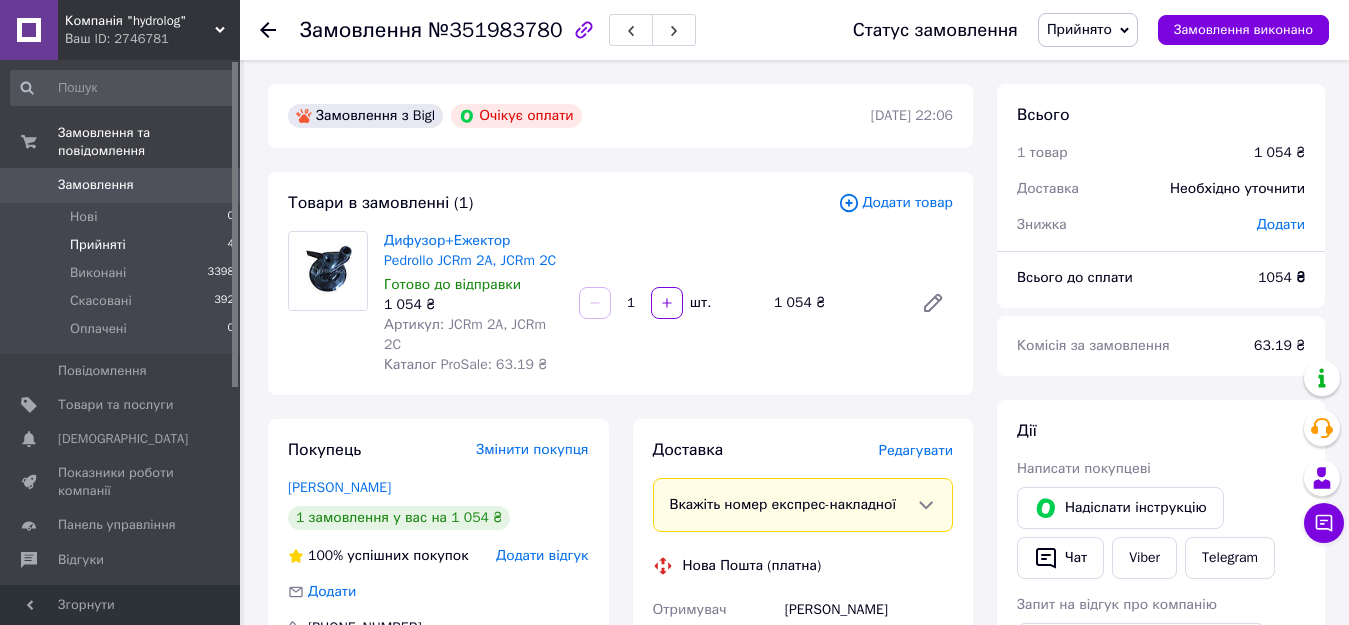 click on "Прийняті" at bounding box center [98, 245] 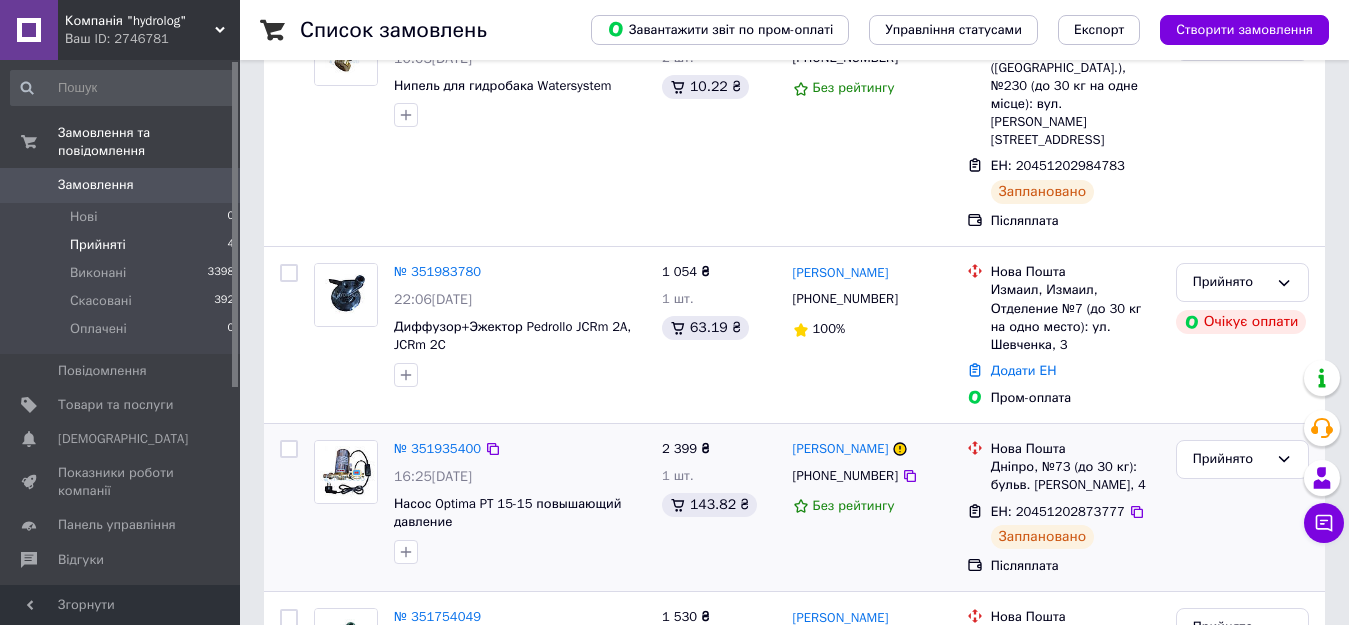 scroll, scrollTop: 400, scrollLeft: 0, axis: vertical 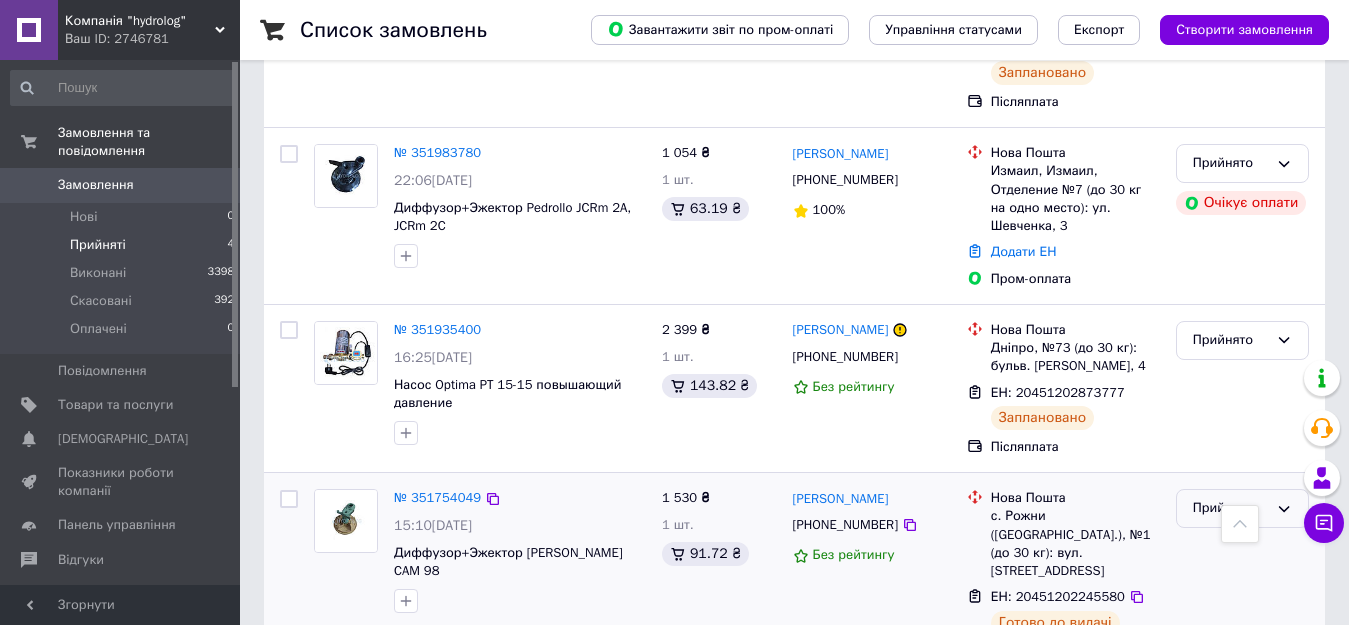 click on "Прийнято" at bounding box center [1230, 508] 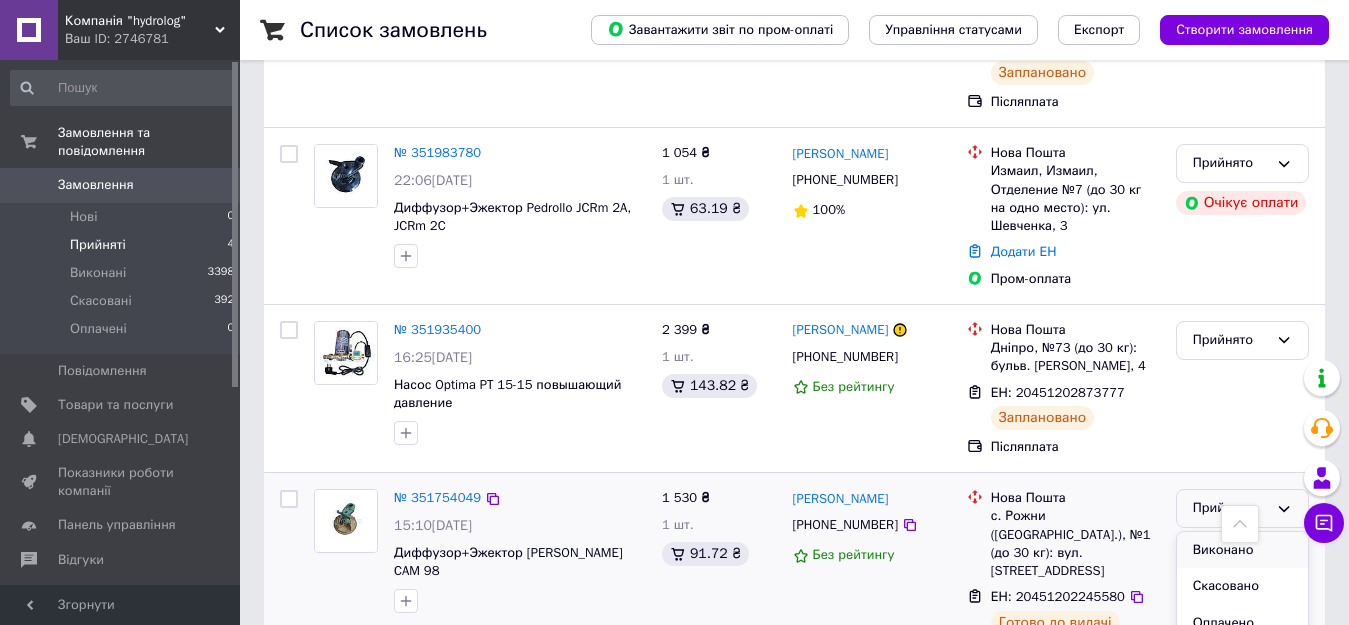 click on "Виконано" at bounding box center (1242, 550) 